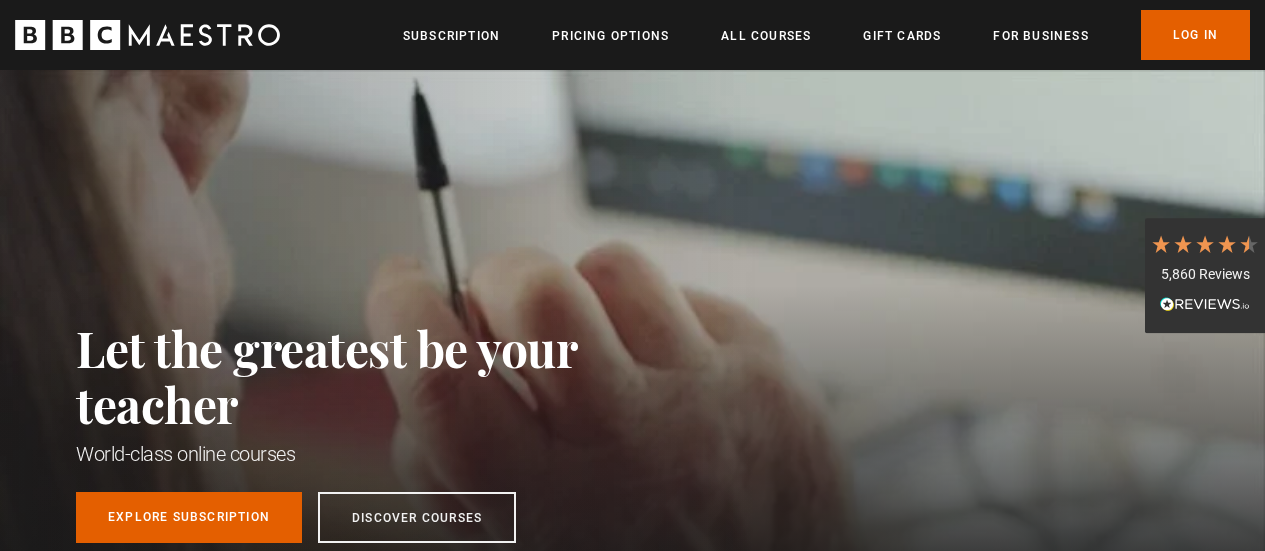 scroll, scrollTop: 0, scrollLeft: 0, axis: both 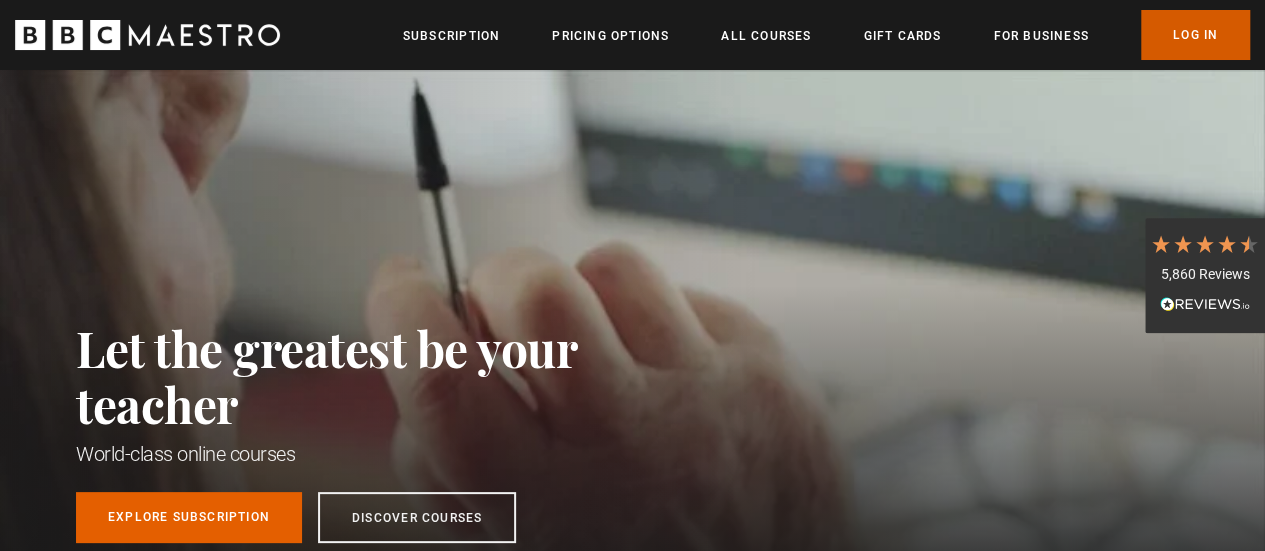 click on "Log In" at bounding box center (1195, 35) 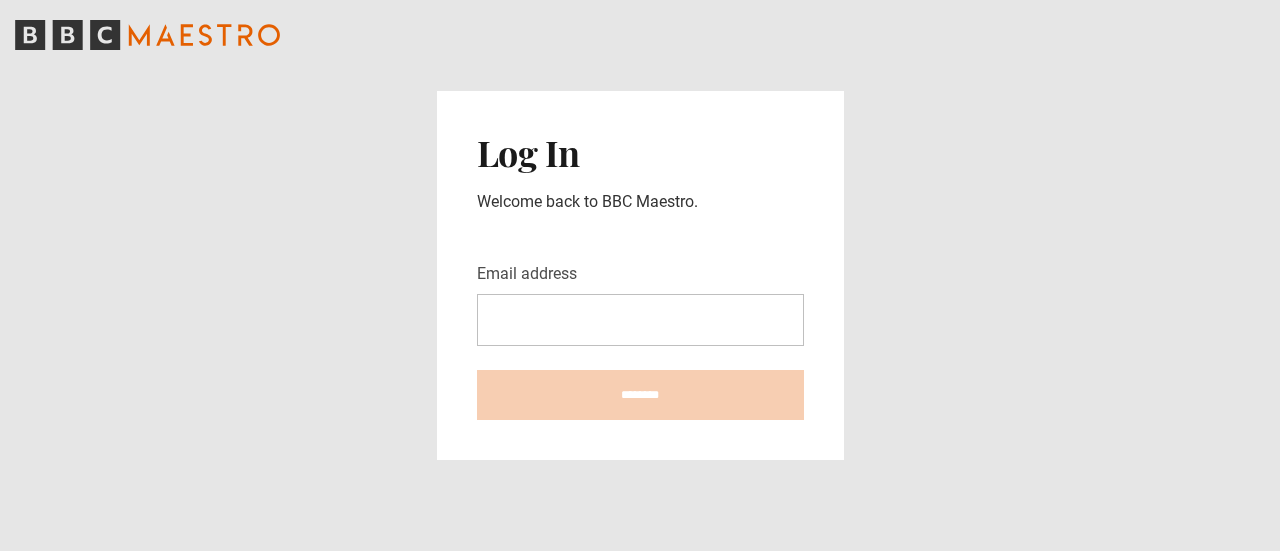 scroll, scrollTop: 0, scrollLeft: 0, axis: both 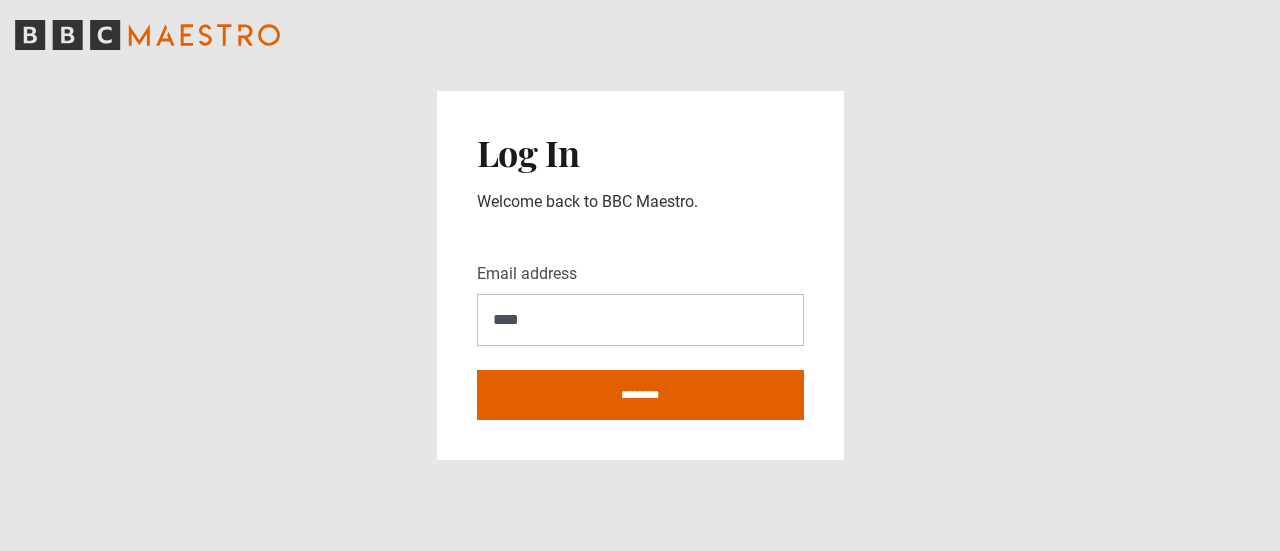 click on "****" at bounding box center [640, 320] 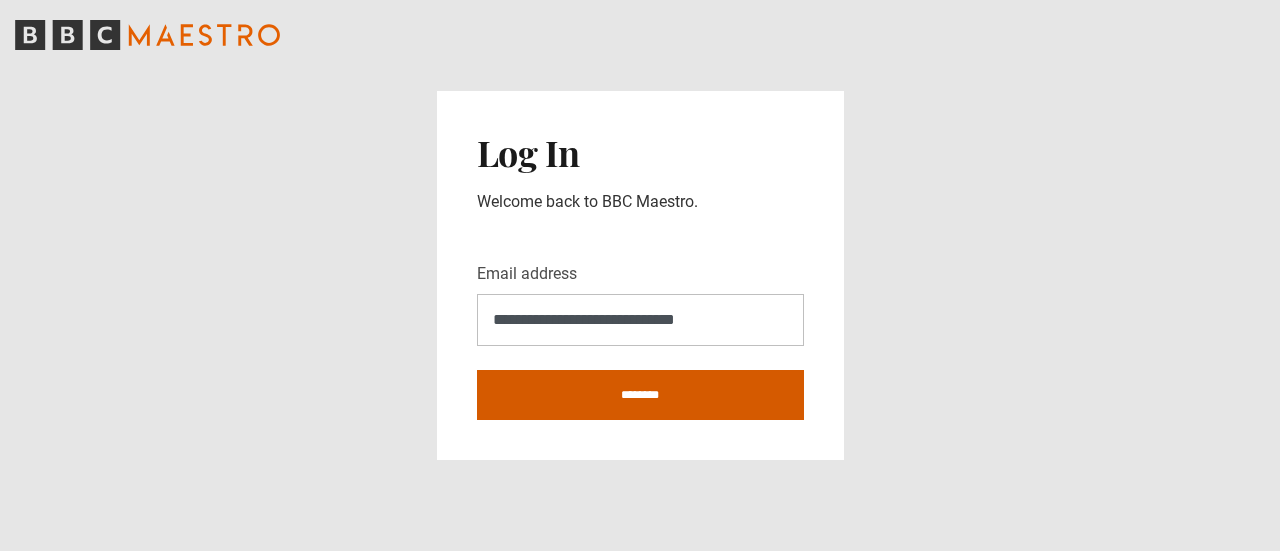 click on "********" at bounding box center (640, 395) 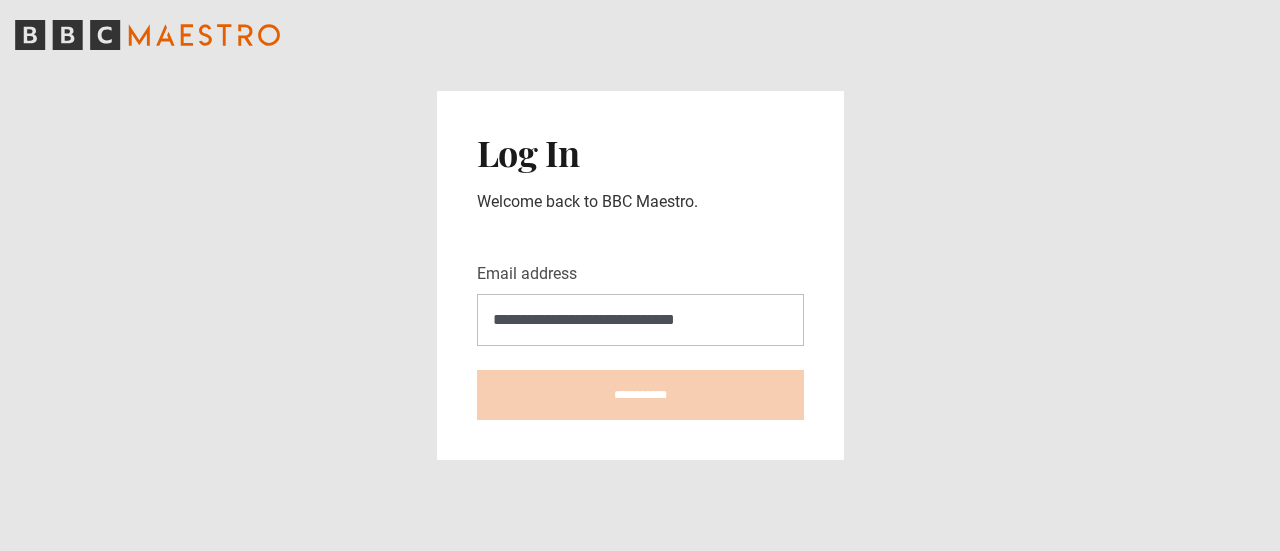 type on "**********" 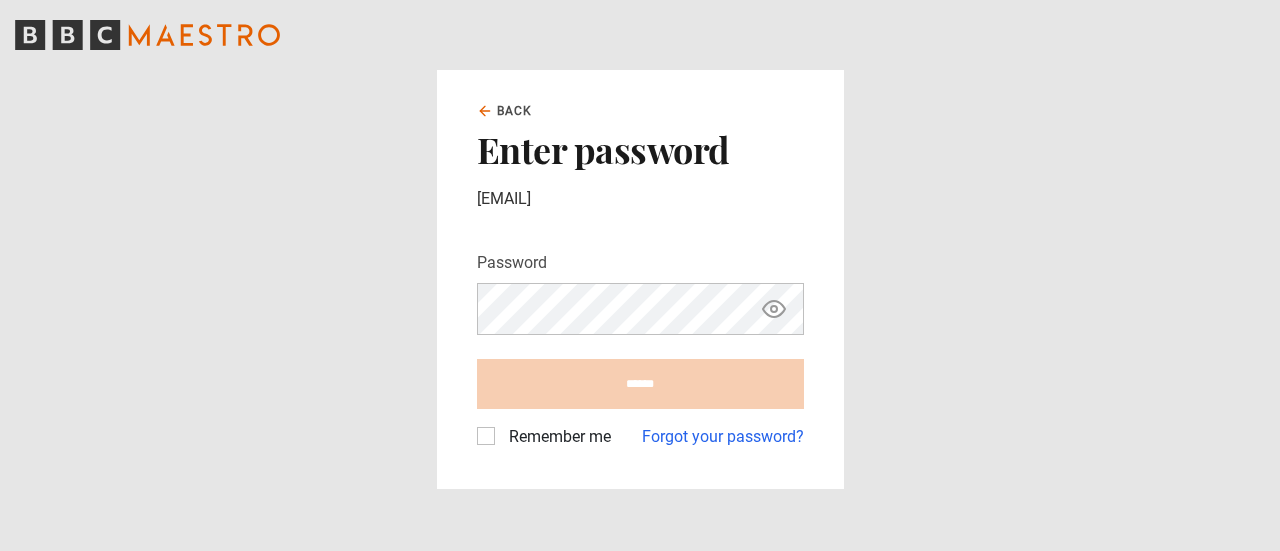 scroll, scrollTop: 0, scrollLeft: 0, axis: both 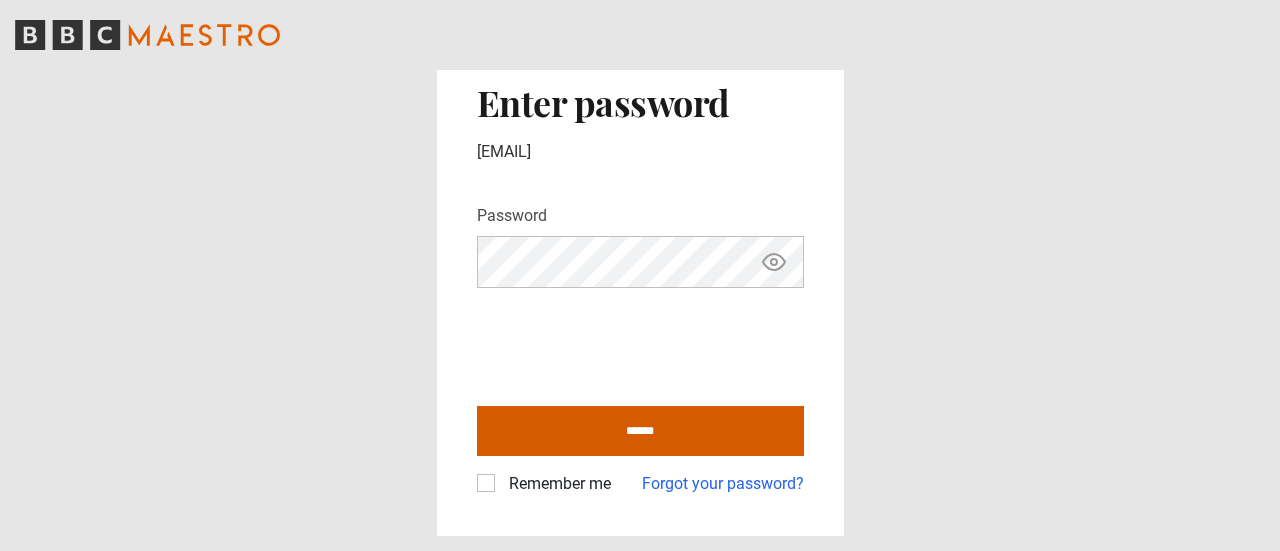 click on "******" at bounding box center [640, 431] 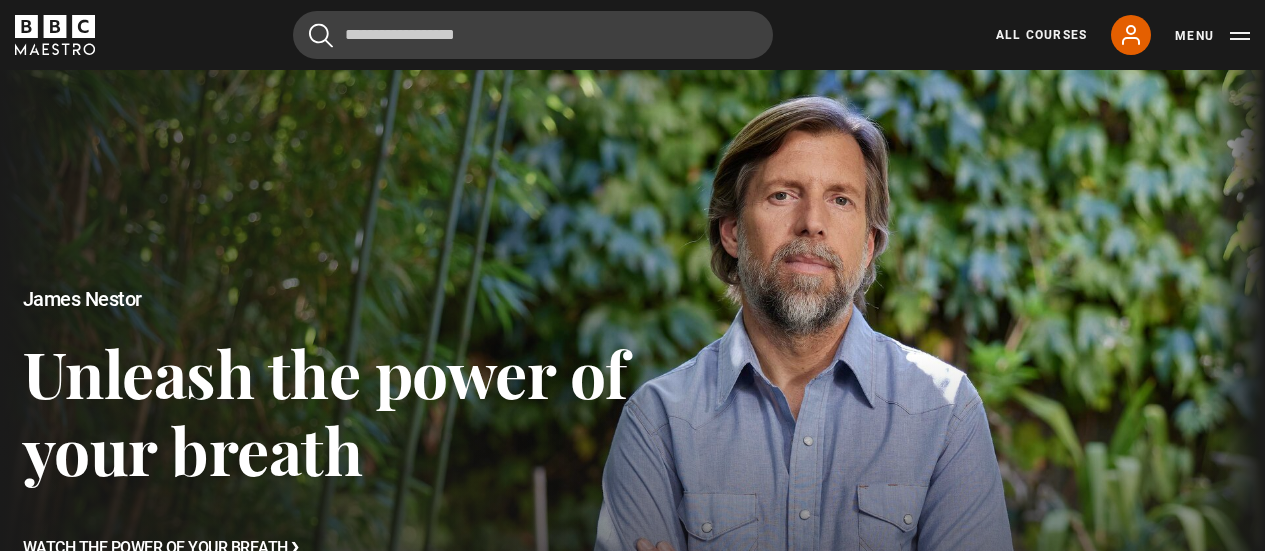 scroll, scrollTop: 112, scrollLeft: 0, axis: vertical 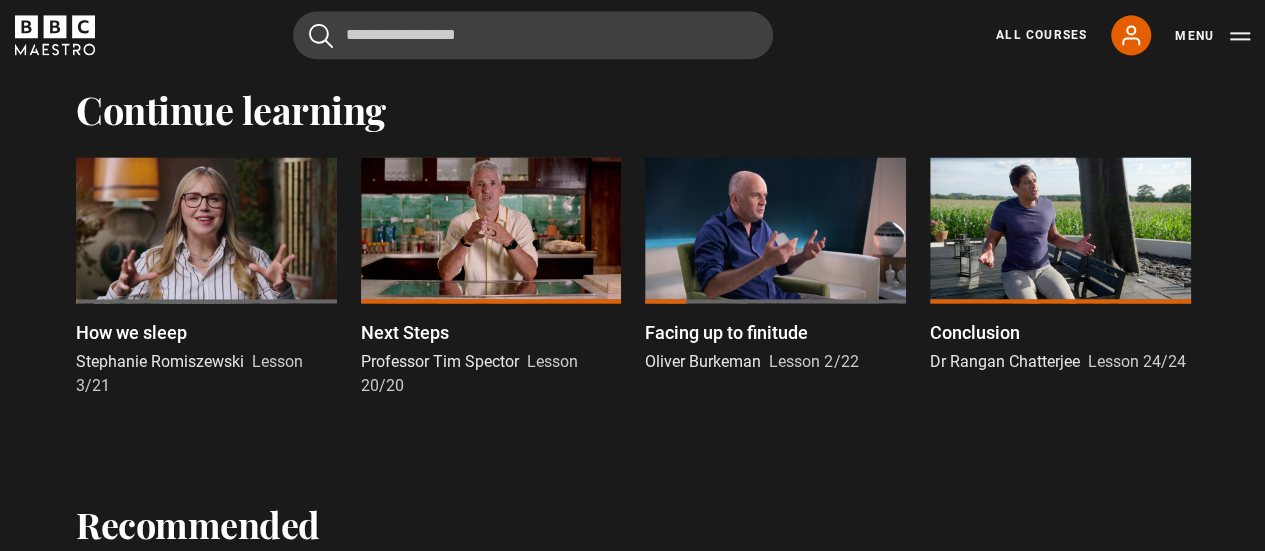 click at bounding box center [206, 230] 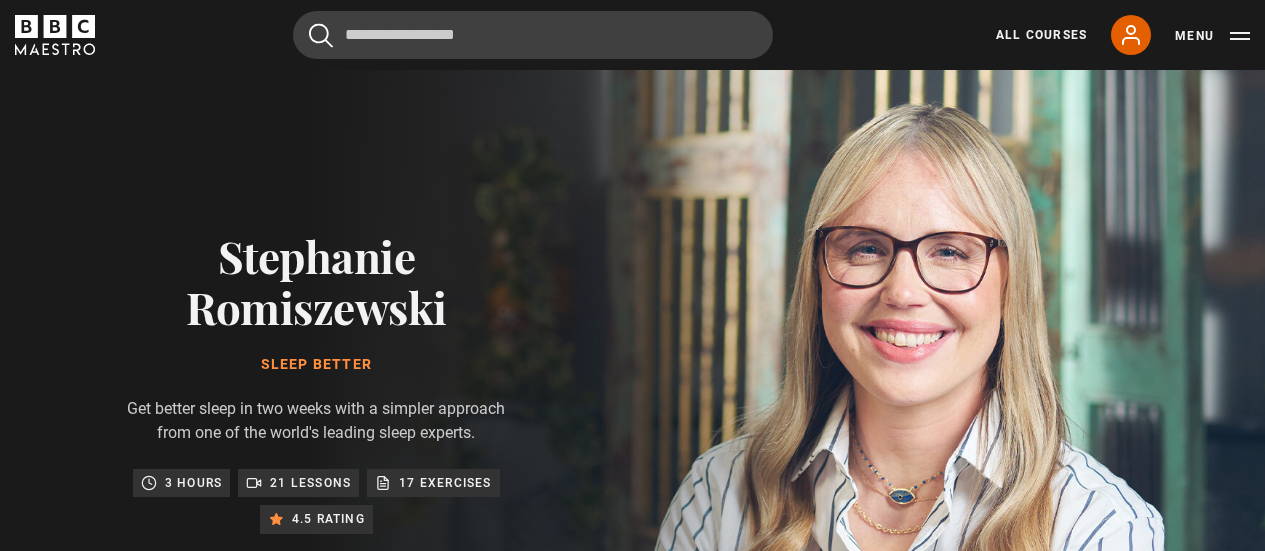 scroll, scrollTop: 855, scrollLeft: 0, axis: vertical 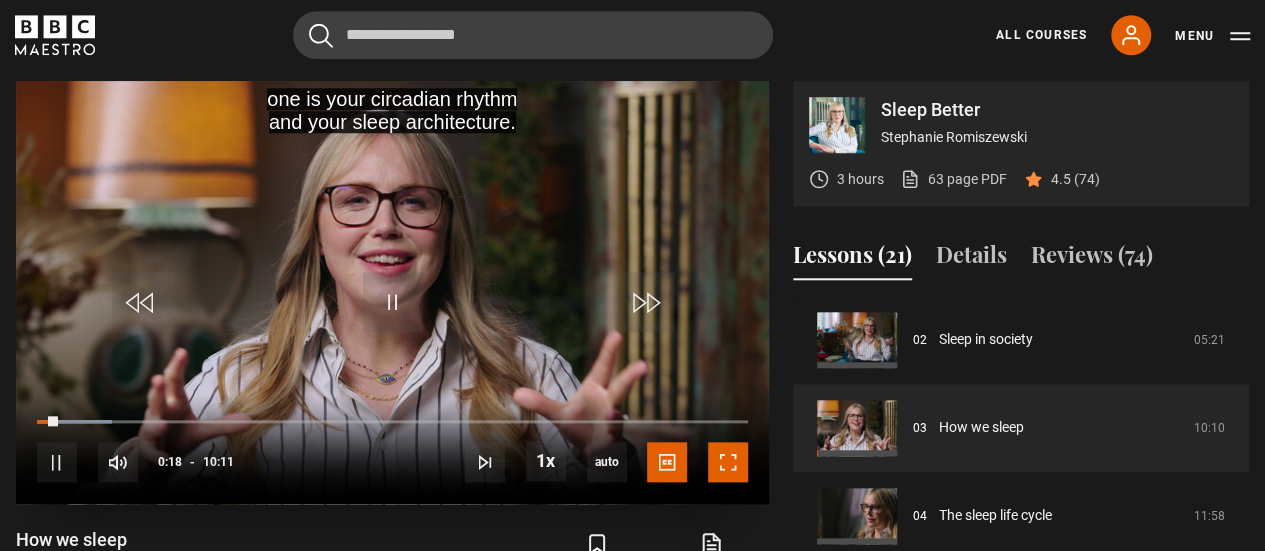 click at bounding box center (728, 462) 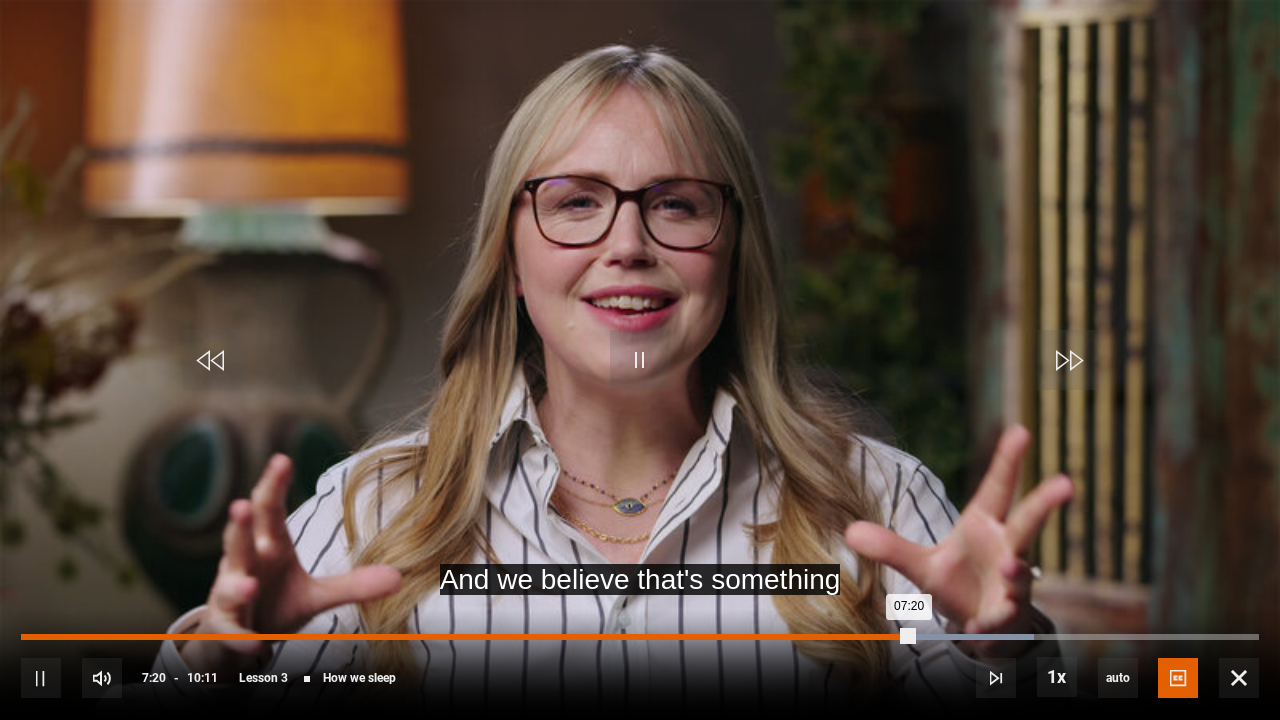 click on "05:32" at bounding box center (695, 637) 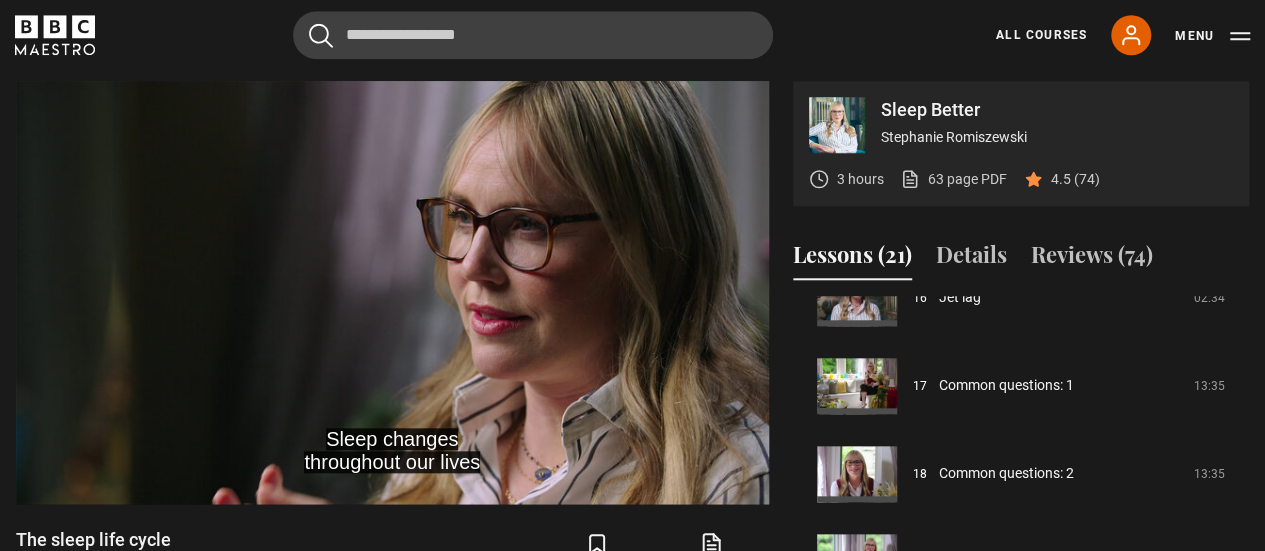 scroll, scrollTop: 1504, scrollLeft: 0, axis: vertical 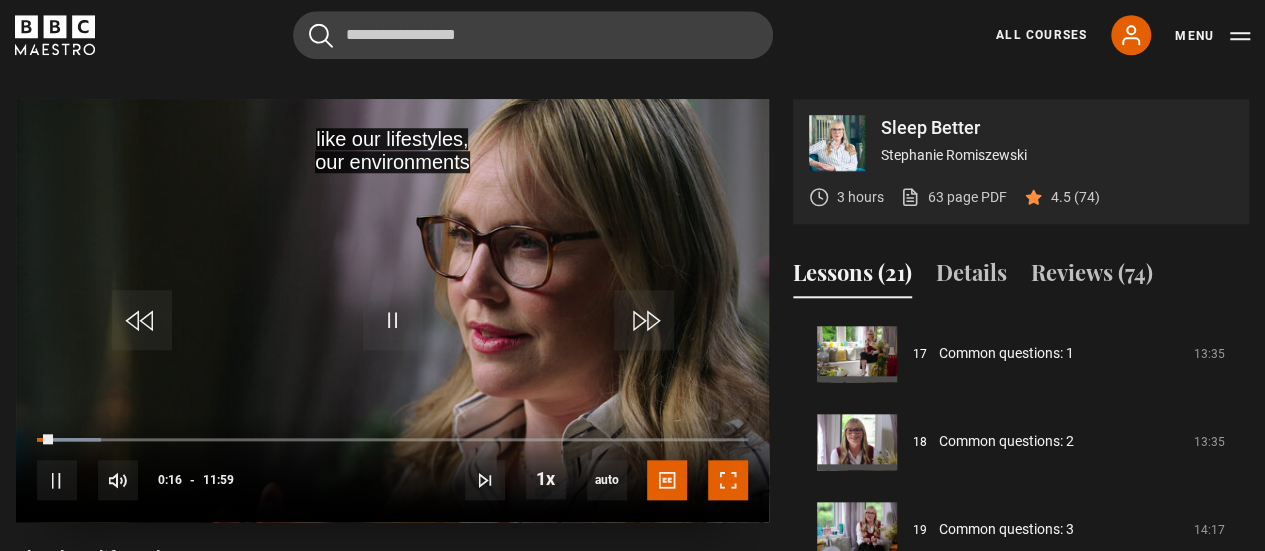 click at bounding box center [728, 480] 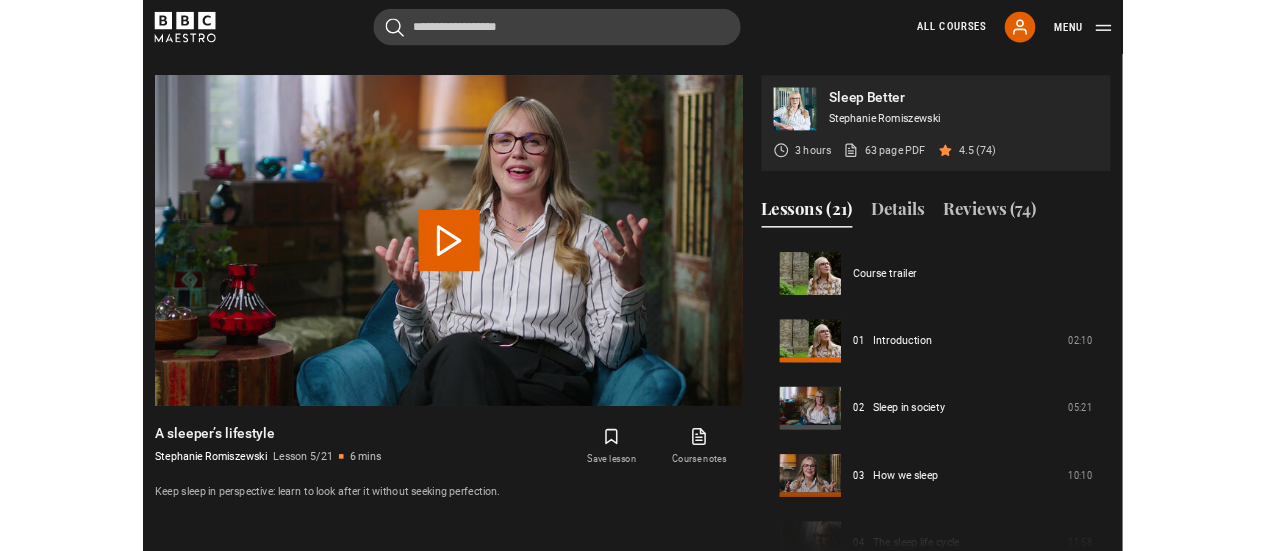 scroll, scrollTop: 855, scrollLeft: 0, axis: vertical 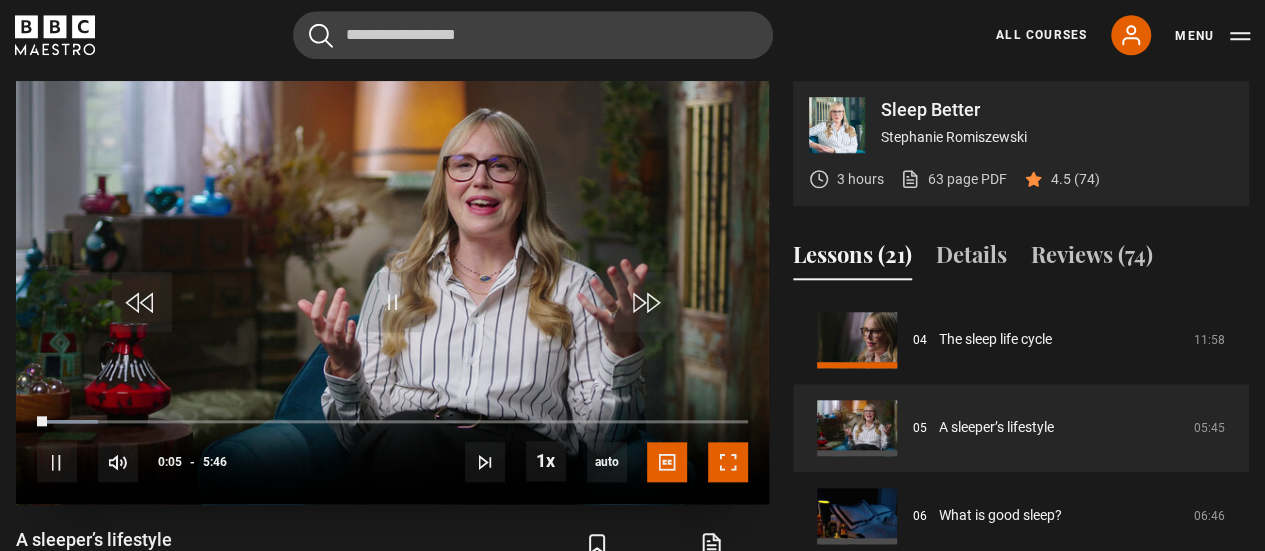 click at bounding box center [728, 462] 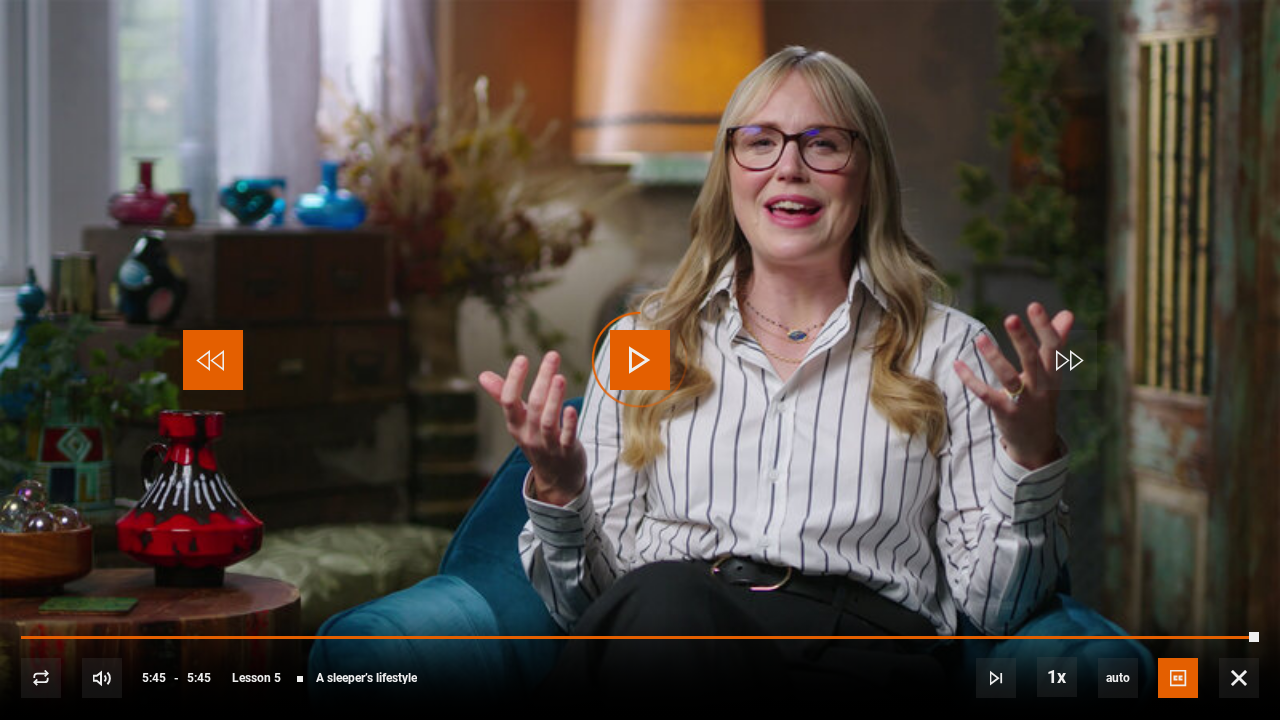 click at bounding box center (213, 360) 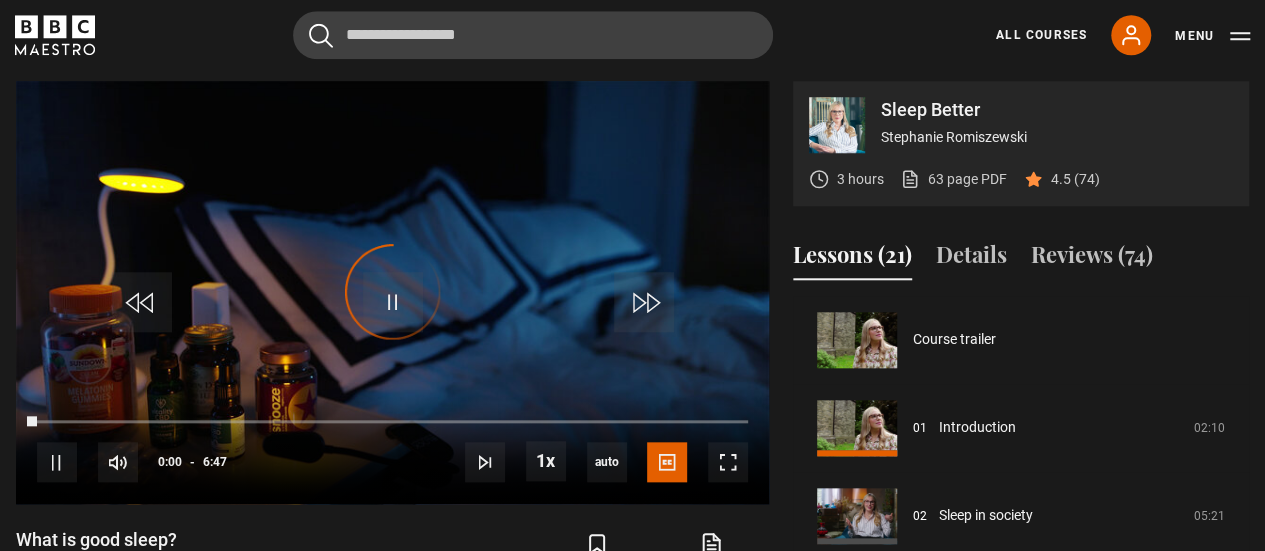 scroll, scrollTop: 440, scrollLeft: 0, axis: vertical 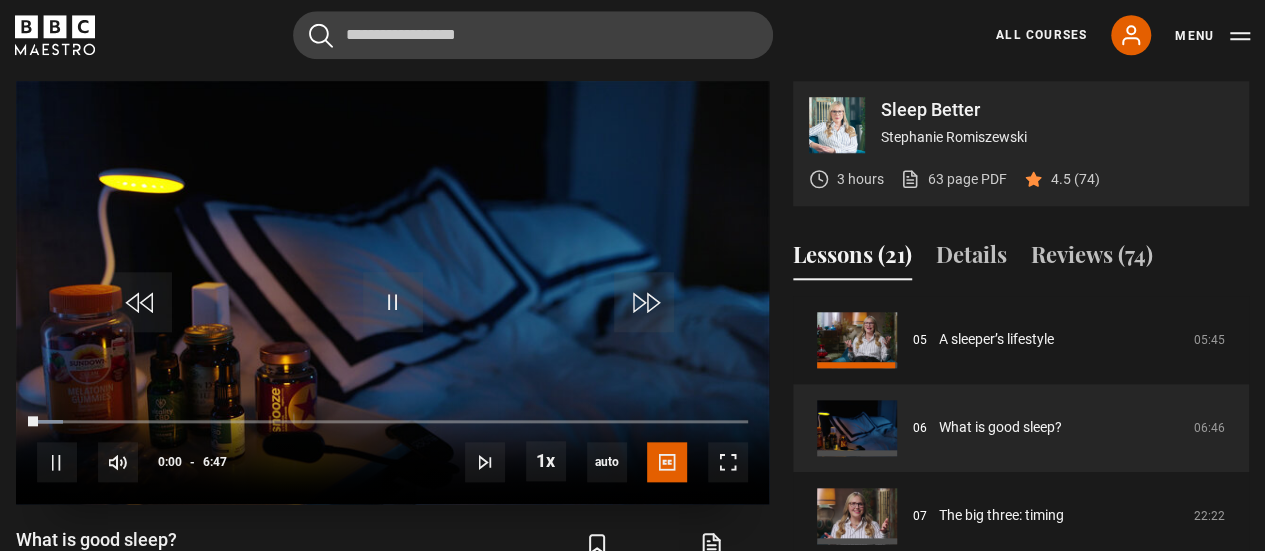 click on "10s Skip Back 10 seconds Pause 10s Skip Forward 10 seconds Loaded :  3.69% 0:00 Pause Mute Current Time  0:00 - Duration  6:47
Stephanie Romiszewski
Lesson 6
What is good sleep?
1x Playback Rate 2x 1.5x 1x , selected 0.5x auto Quality 360p 720p 1080p 2160p Auto , selected Captions captions off English  Captions , selected" at bounding box center (392, 449) 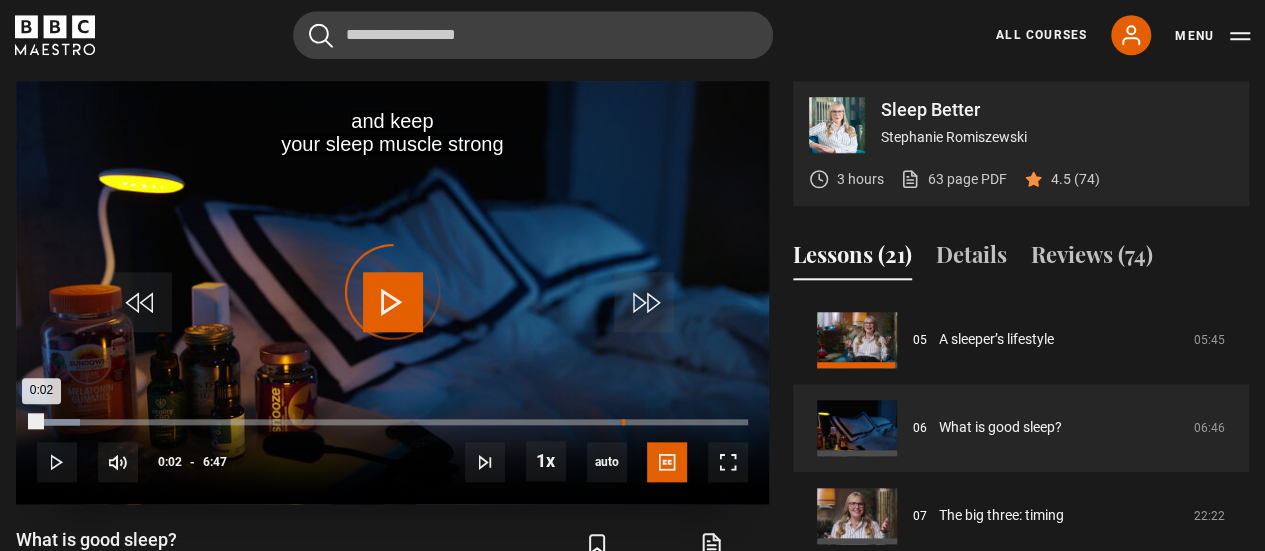 click on "Loaded :  6.14% 5:34 0:02" at bounding box center (392, 422) 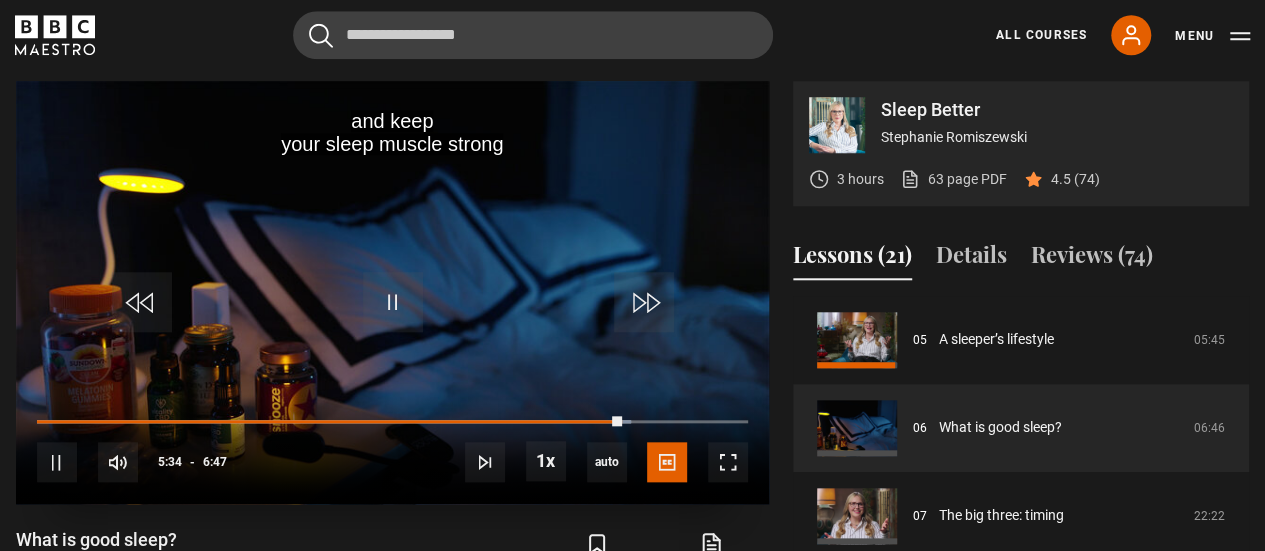 click on "10s Skip Back 10 seconds Pause 10s Skip Forward 10 seconds Loaded :  83.54% 5:32 5:34 Pause Mute Current Time  5:34 - Duration  6:47
Stephanie Romiszewski
Lesson 6
What is good sleep?
1x Playback Rate 2x 1.5x 1x , selected 0.5x auto Quality 360p 720p 1080p 2160p Auto , selected Captions captions off English  Captions , selected" at bounding box center [392, 449] 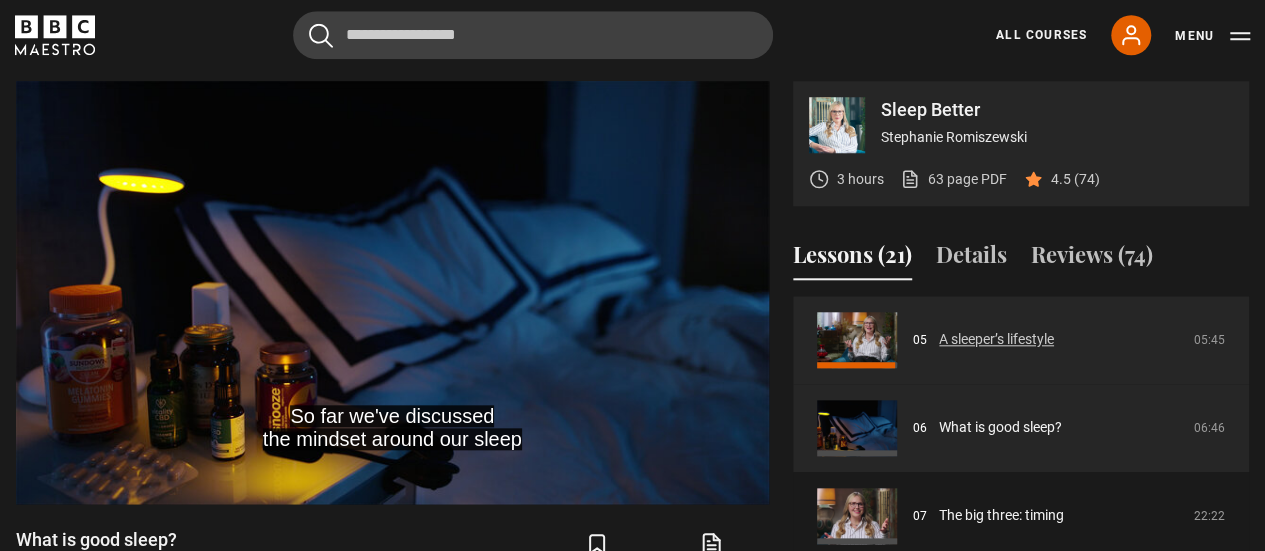 click on "A sleeper’s lifestyle" at bounding box center (996, 339) 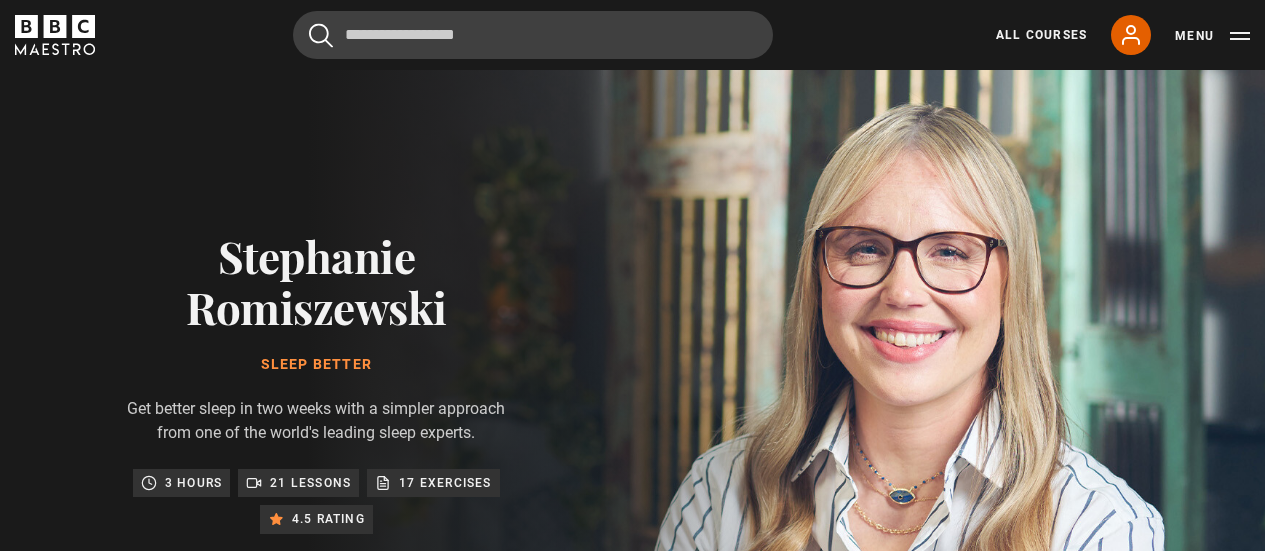 scroll, scrollTop: 855, scrollLeft: 0, axis: vertical 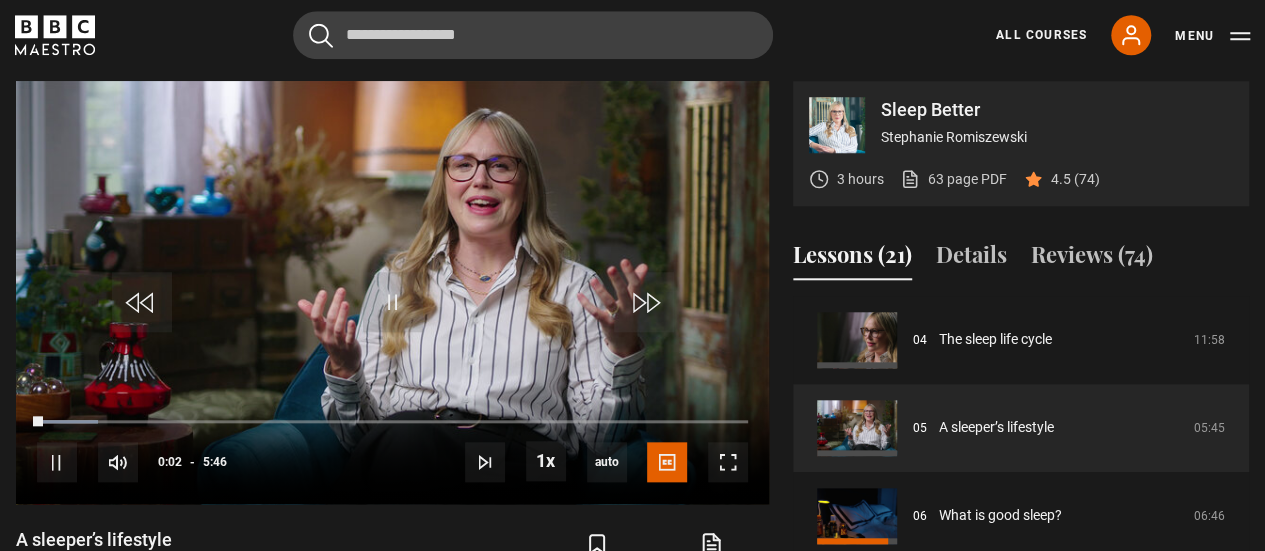 click on "Loaded :  8.67% 0:28 0:03" at bounding box center [392, 422] 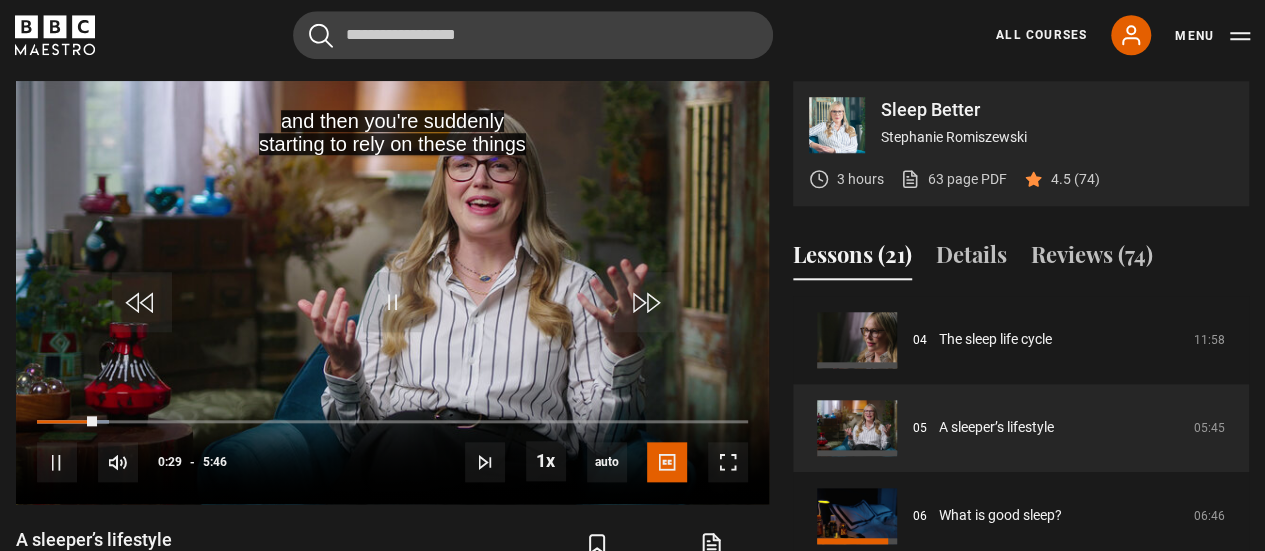 click on "0:29" at bounding box center [67, 422] 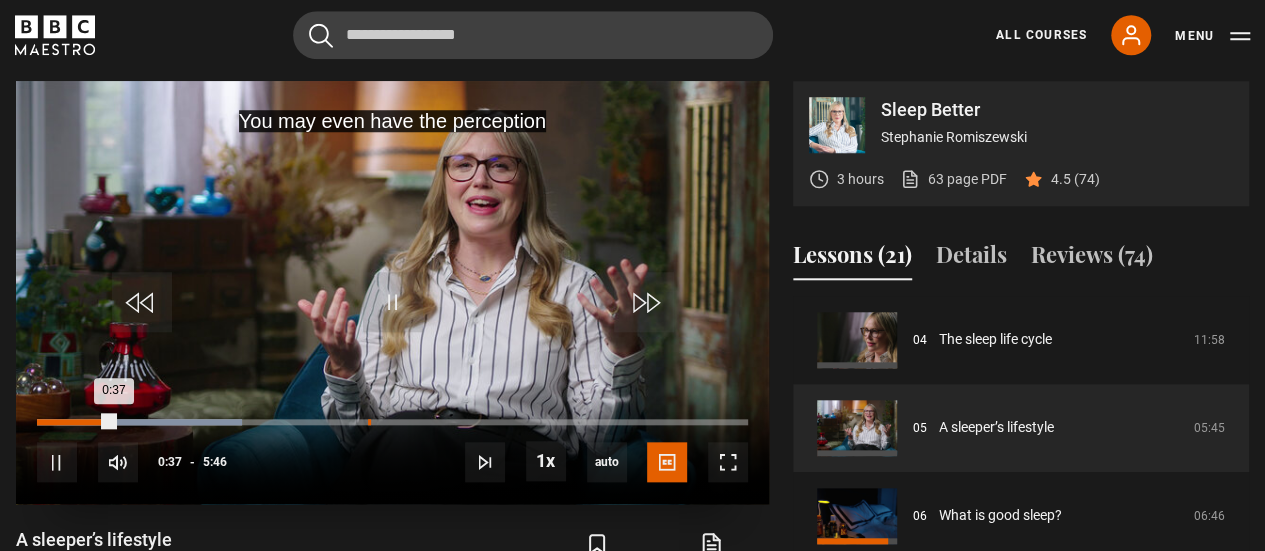 click on "2:41" at bounding box center [369, 422] 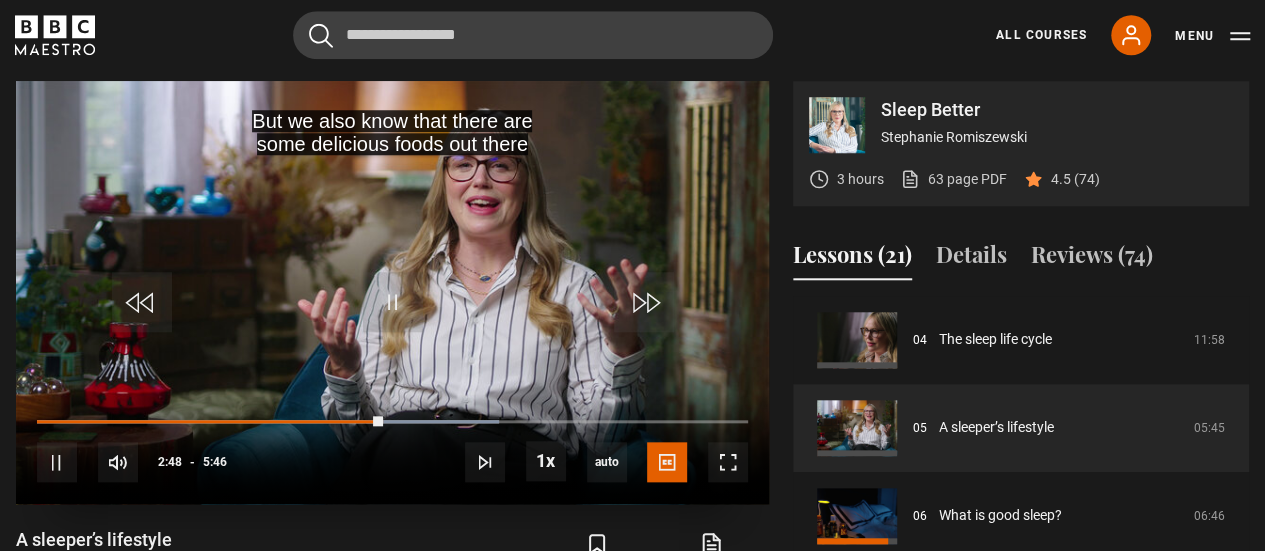 click on "10s Skip Back 10 seconds Pause 10s Skip Forward 10 seconds Loaded :  65.03% 3:05 2:48 Pause Mute Current Time  2:48 - Duration  5:46
Stephanie Romiszewski
Lesson 5
A sleeper’s lifestyle
1x Playback Rate 2x 1.5x 1x , selected 0.5x auto Quality 360p 720p 1080p 2160p Auto , selected Captions captions off English  Captions , selected" at bounding box center [392, 449] 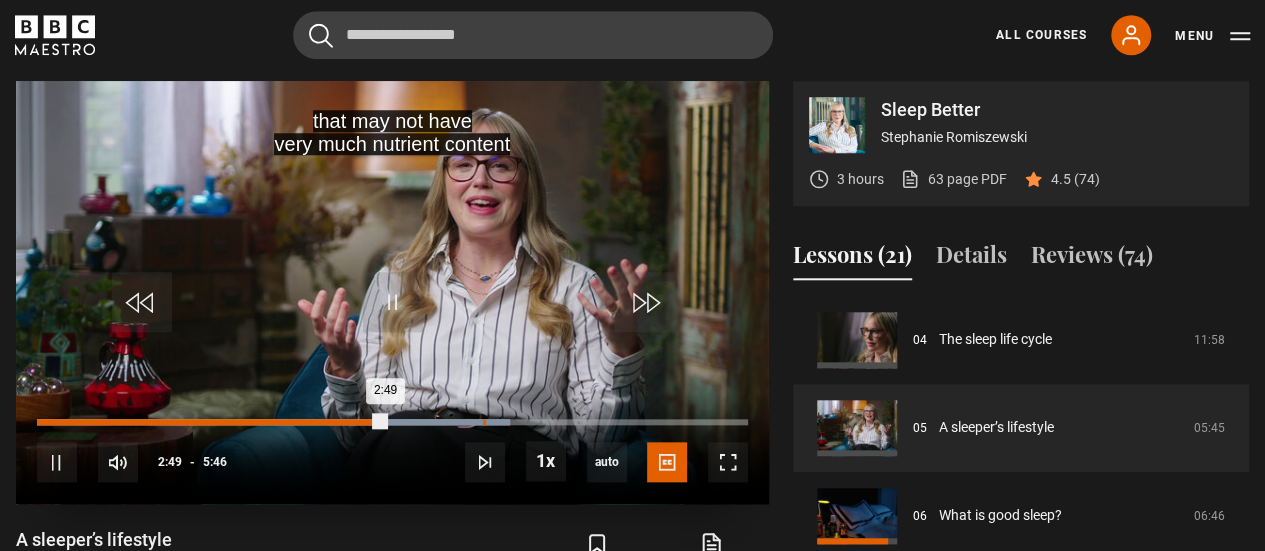 click on "Loaded :  66.47% 3:37 2:49" at bounding box center (392, 422) 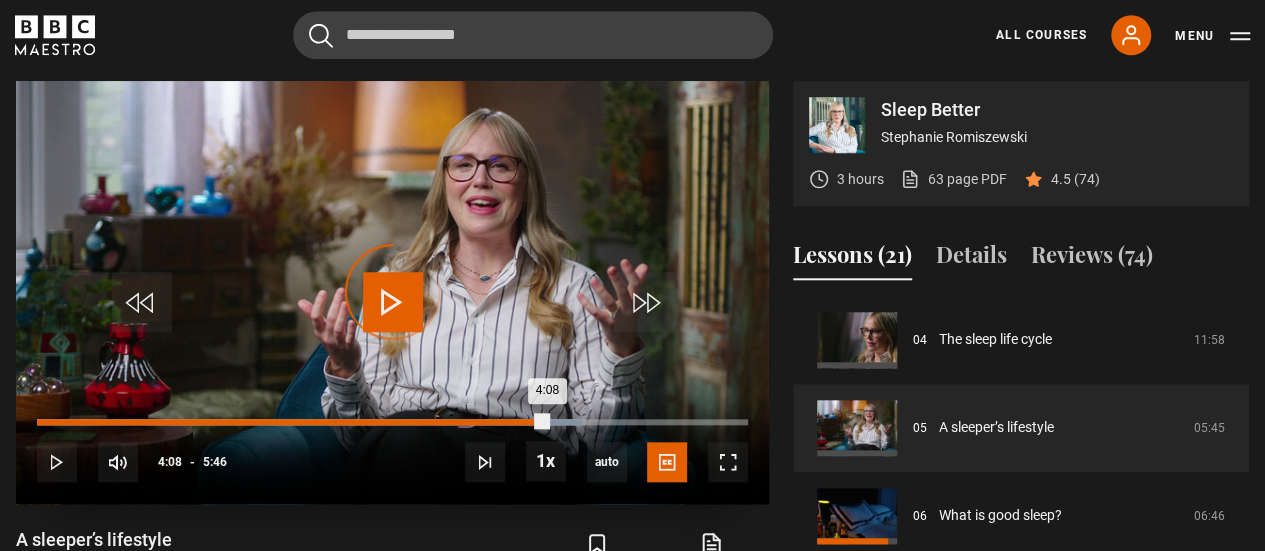 click on "Loaded :  76.59% 4:07 4:08" at bounding box center [392, 422] 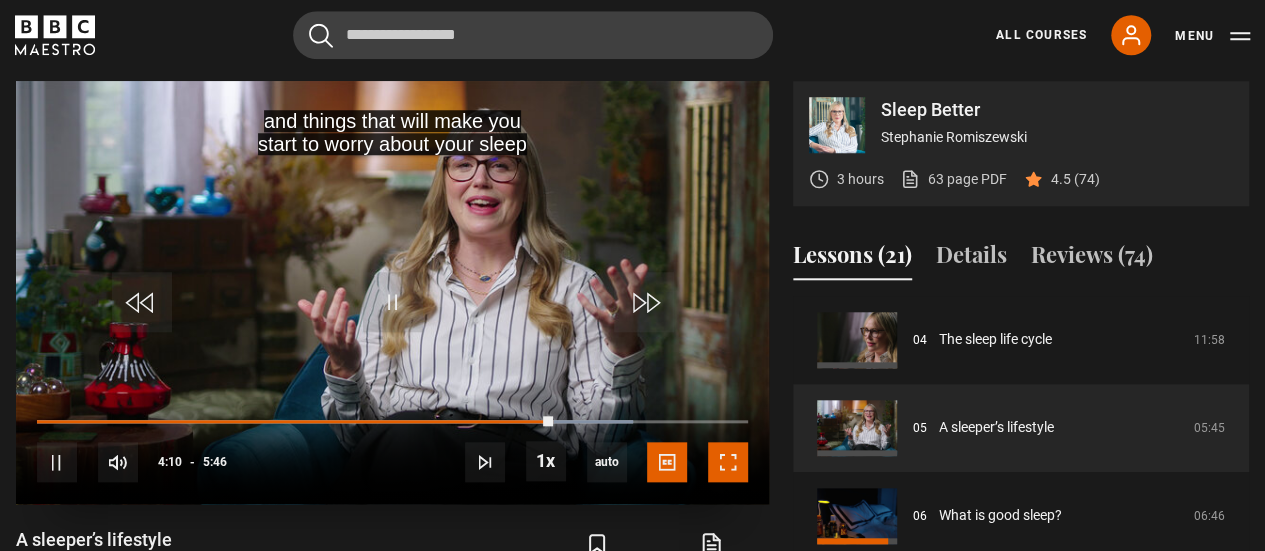 click at bounding box center [728, 462] 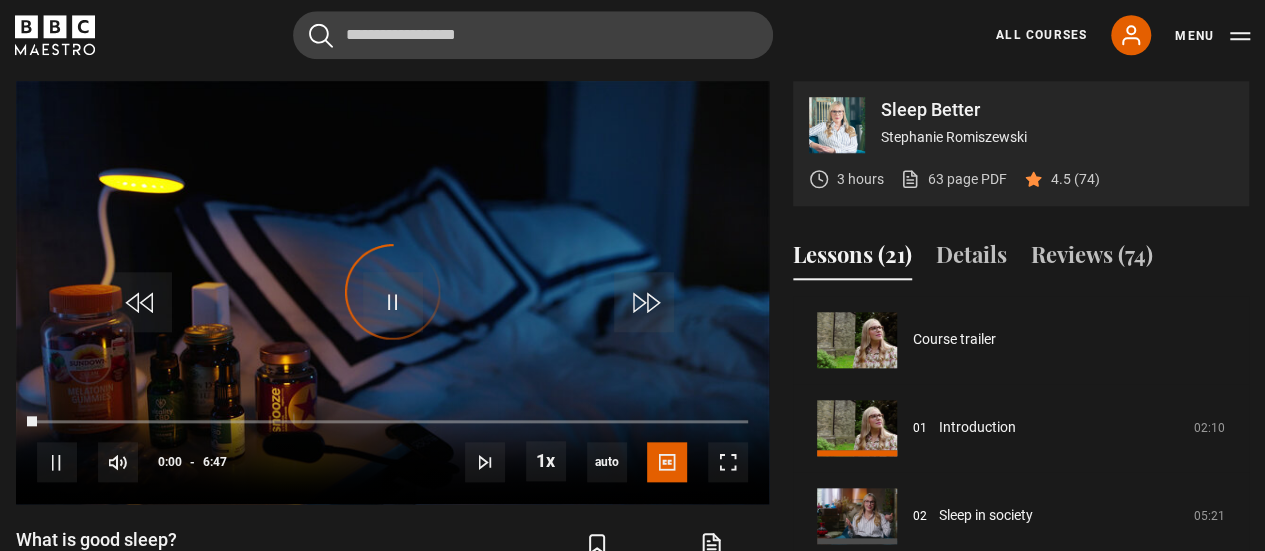 scroll, scrollTop: 440, scrollLeft: 0, axis: vertical 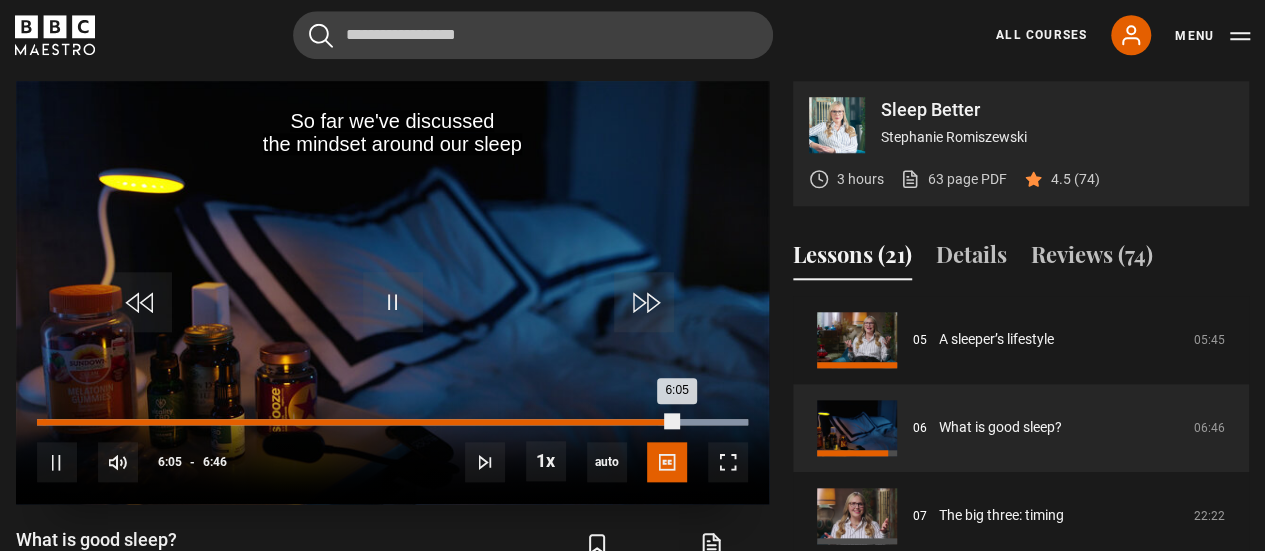 click on "Loaded :  100.00% 0:03 6:05" at bounding box center (392, 422) 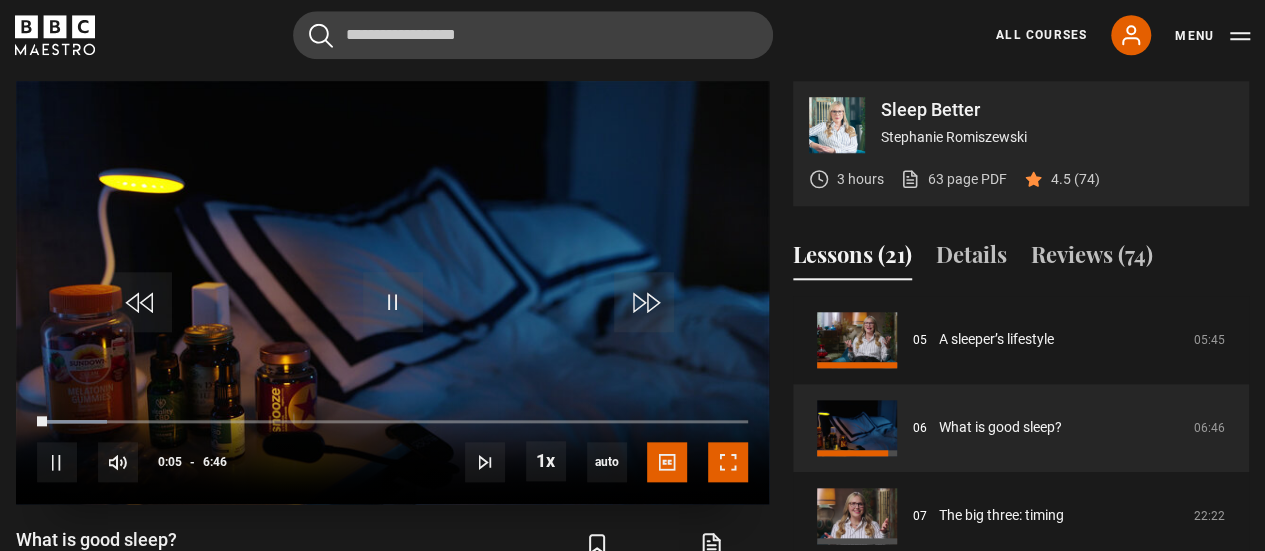 click at bounding box center [728, 462] 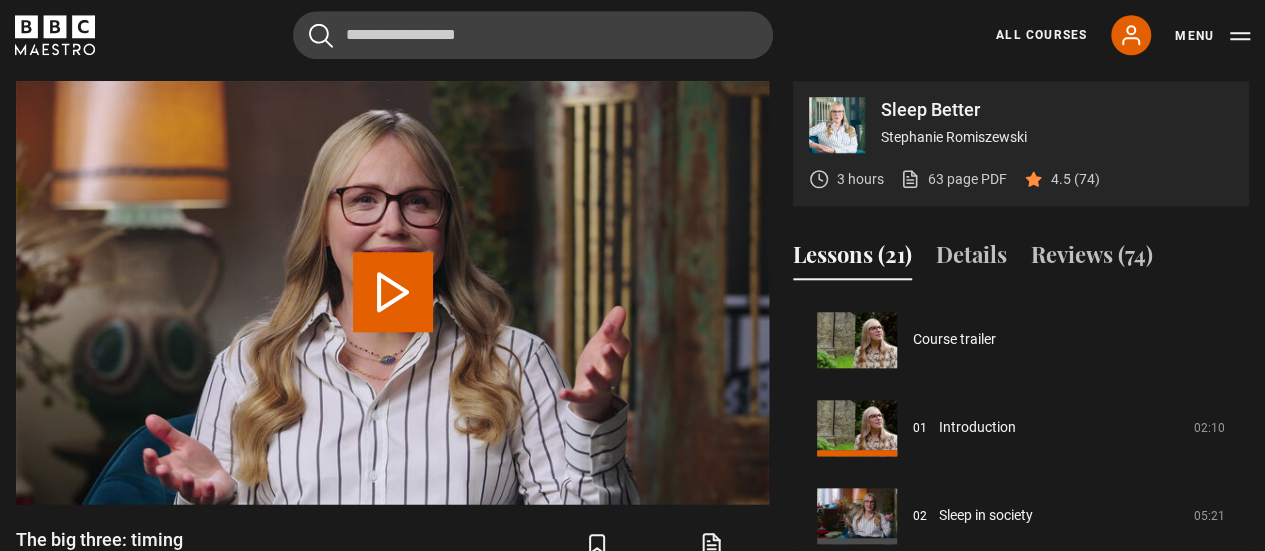 scroll, scrollTop: 528, scrollLeft: 0, axis: vertical 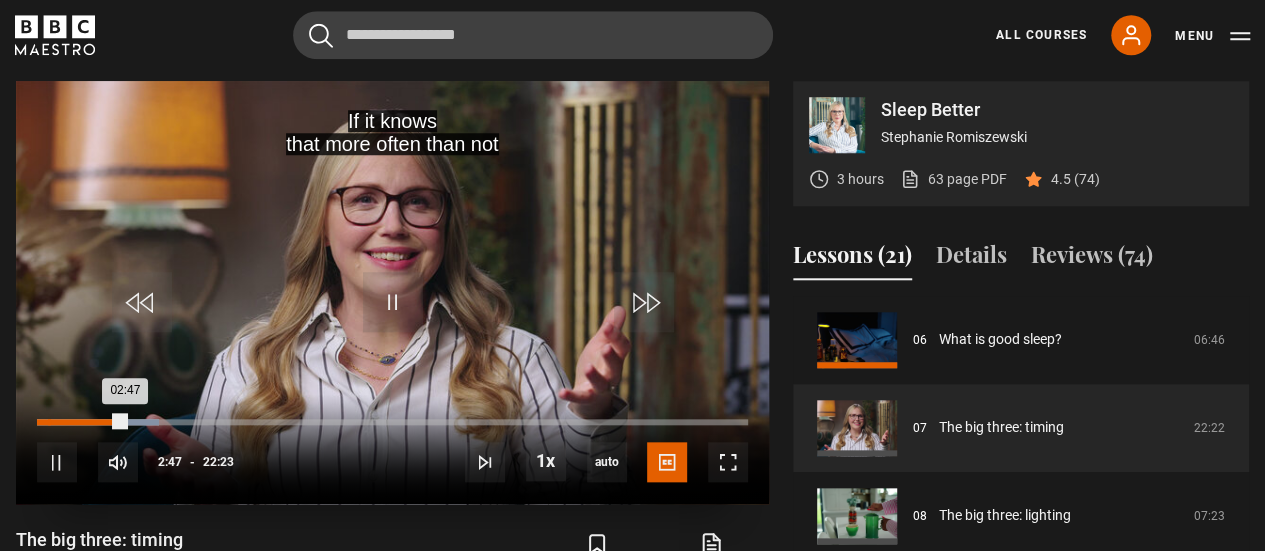 click on "Loaded :  17.13% 00:20 02:47" at bounding box center (392, 422) 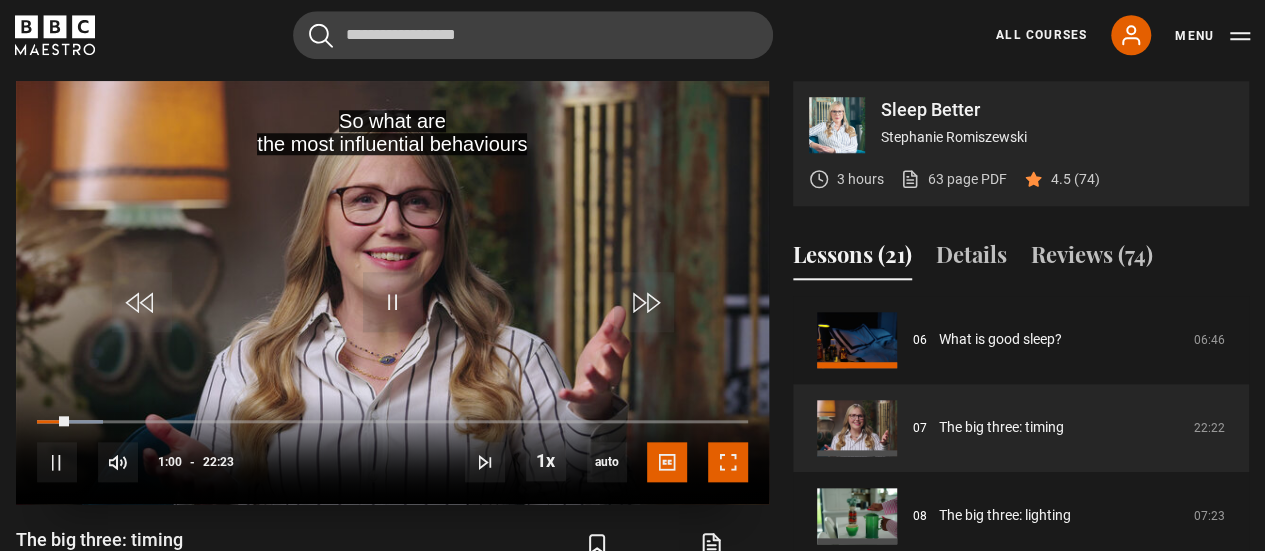 click at bounding box center (728, 462) 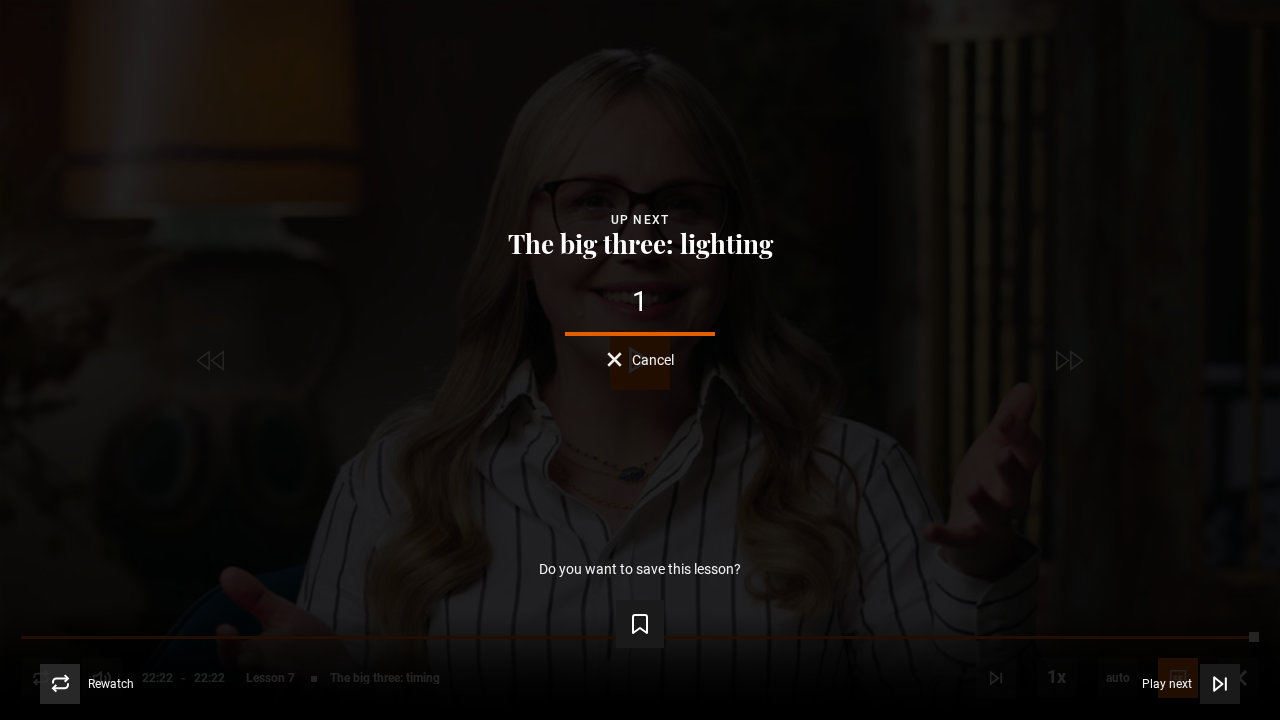 click at bounding box center [60, 684] 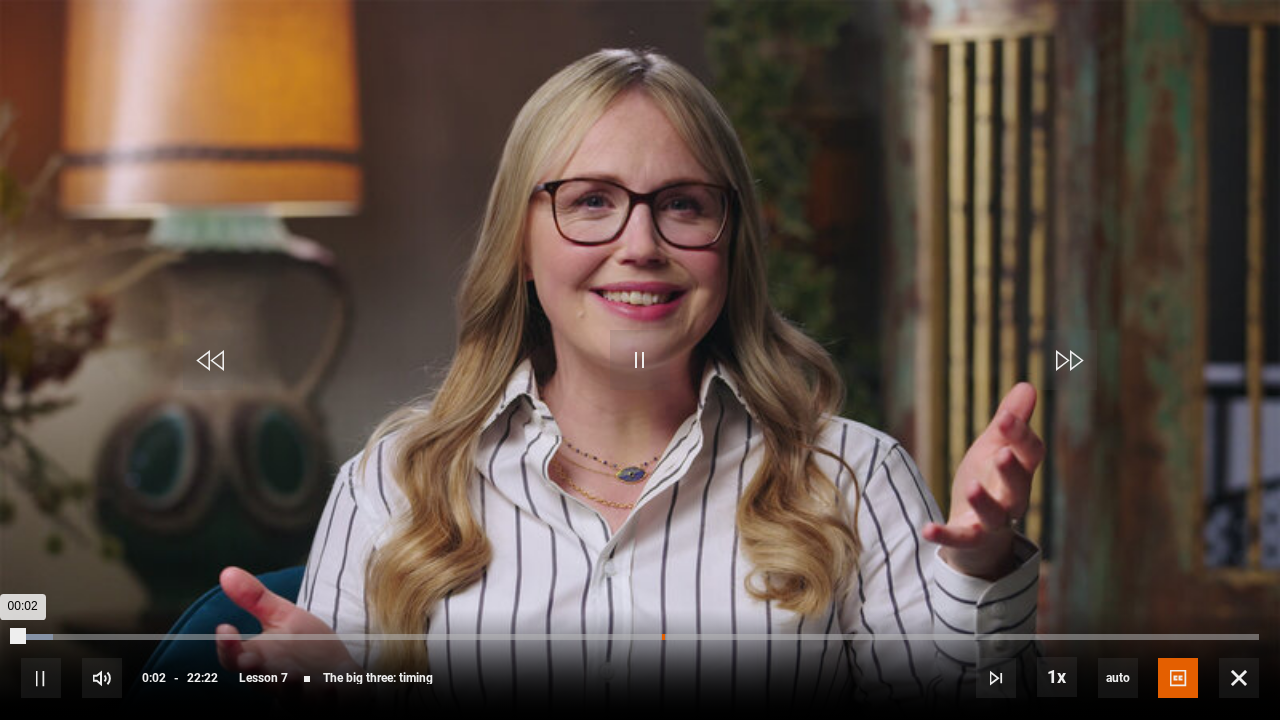 click on "Loaded :  2.61% 11:34 00:02" at bounding box center [640, 637] 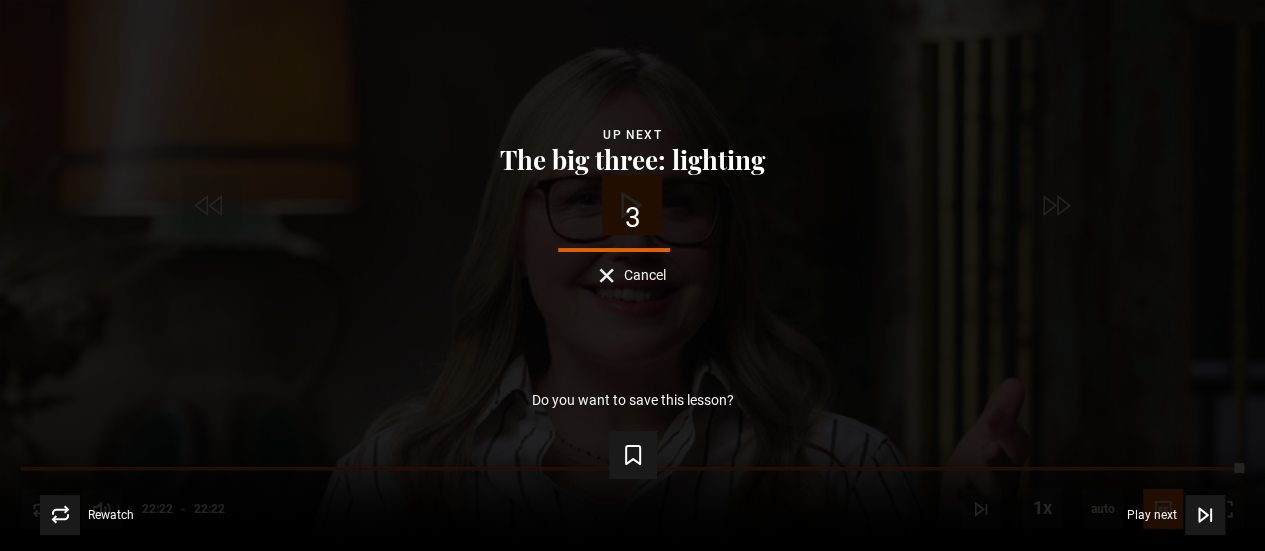 scroll, scrollTop: 609, scrollLeft: 0, axis: vertical 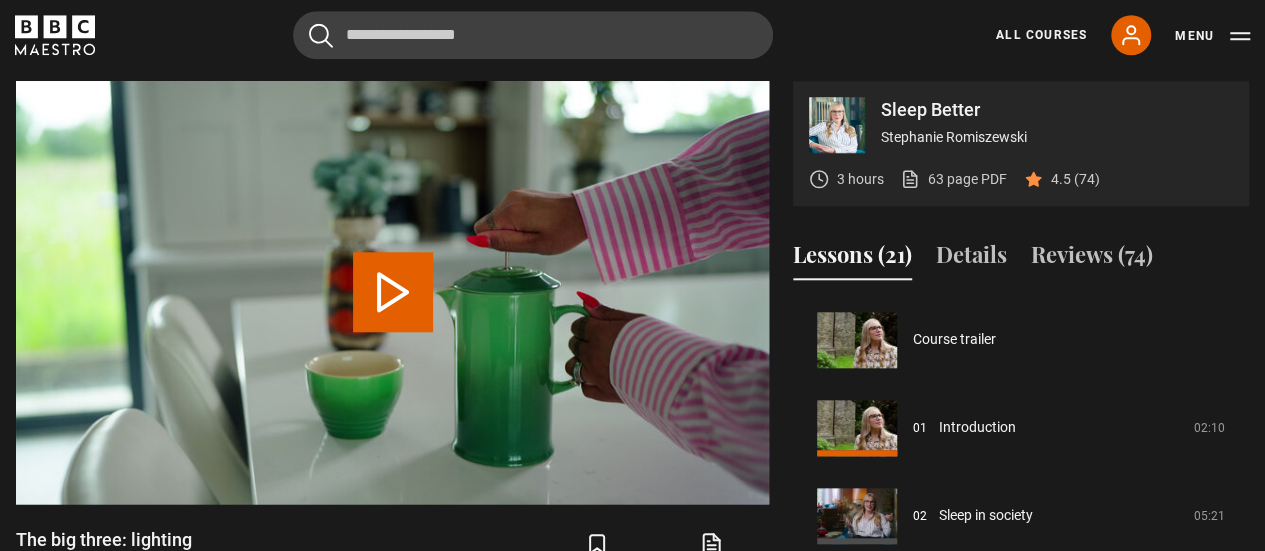 click at bounding box center (392, 293) 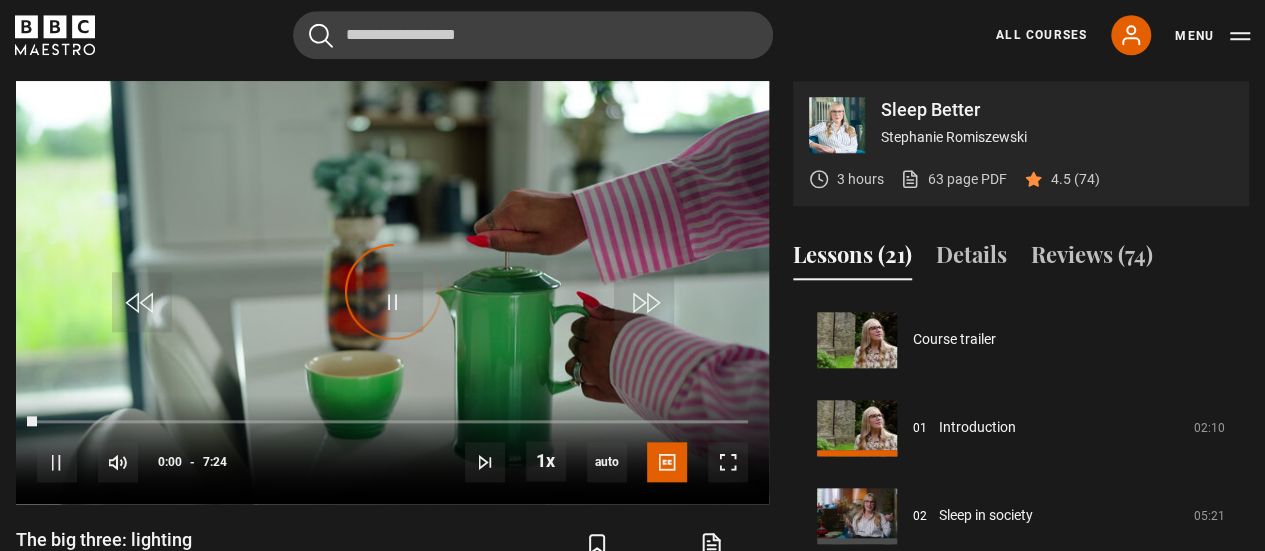 scroll, scrollTop: 616, scrollLeft: 0, axis: vertical 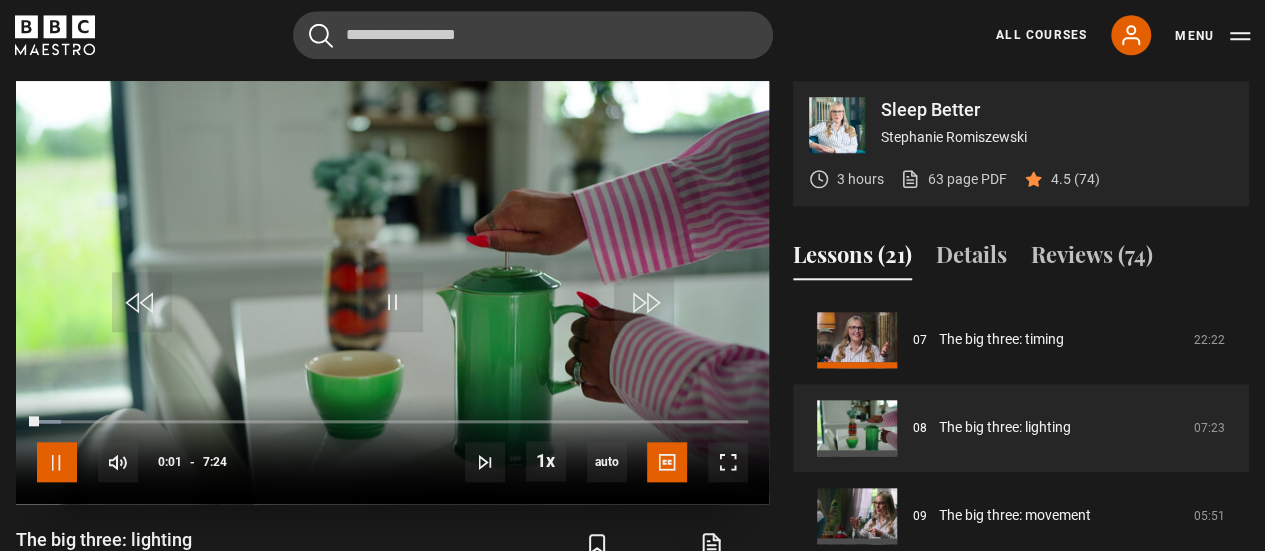 click at bounding box center (57, 462) 